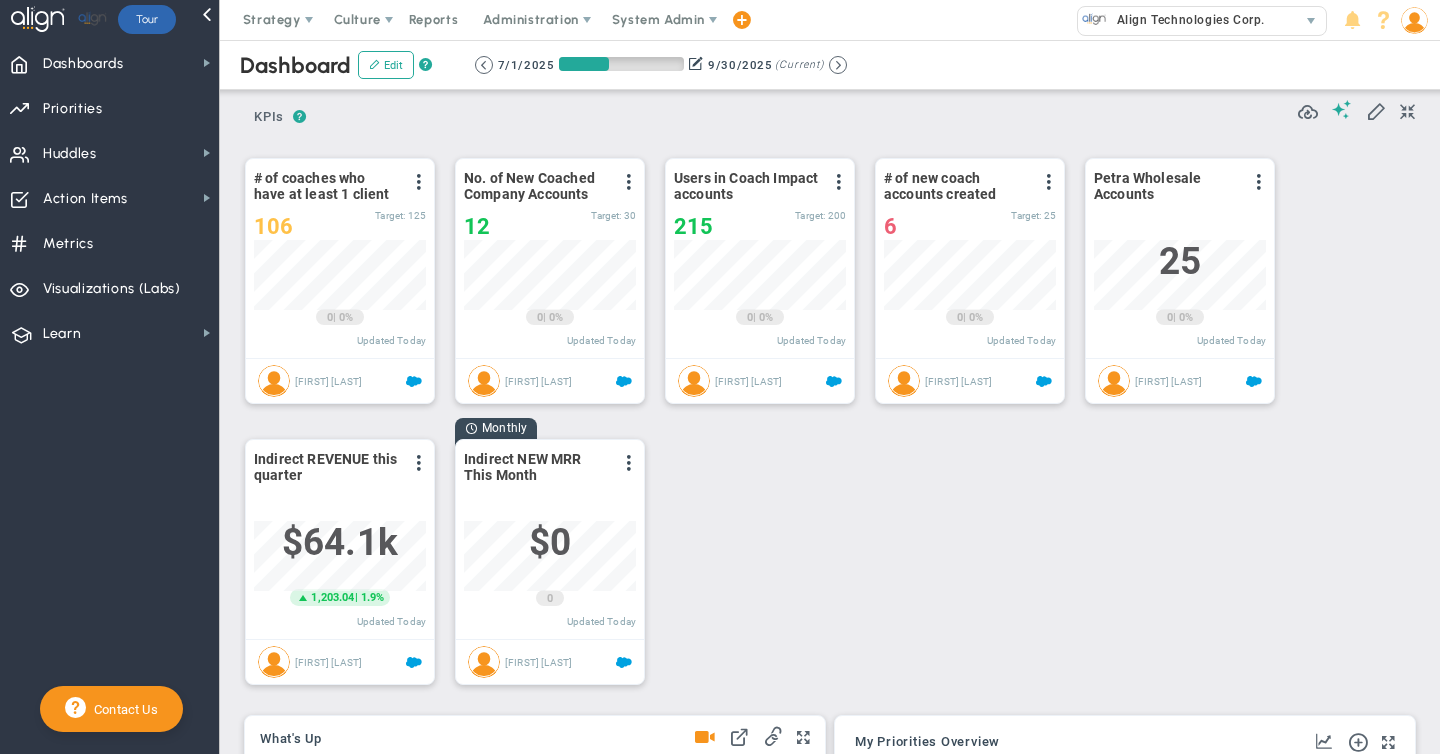 scroll, scrollTop: 0, scrollLeft: 0, axis: both 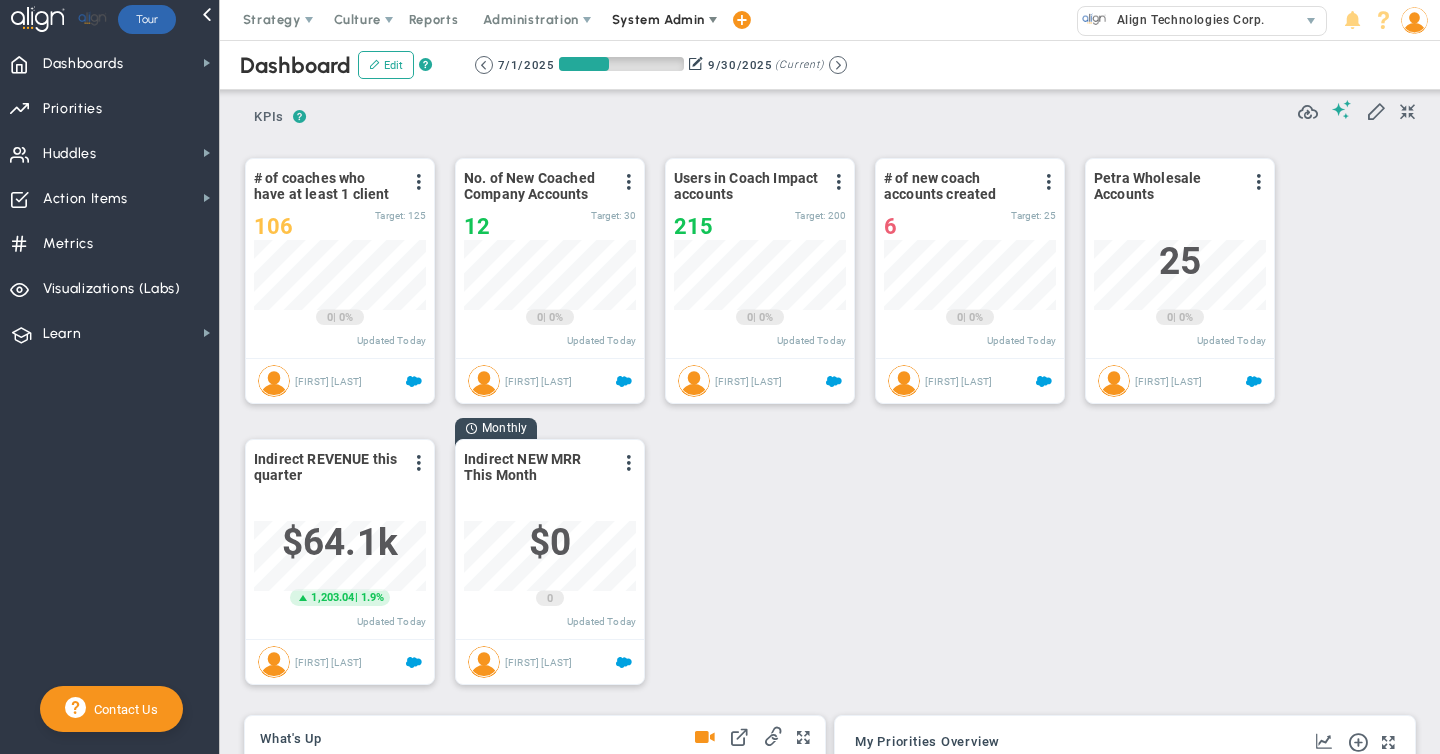 click on "System Admin" at bounding box center (658, 19) 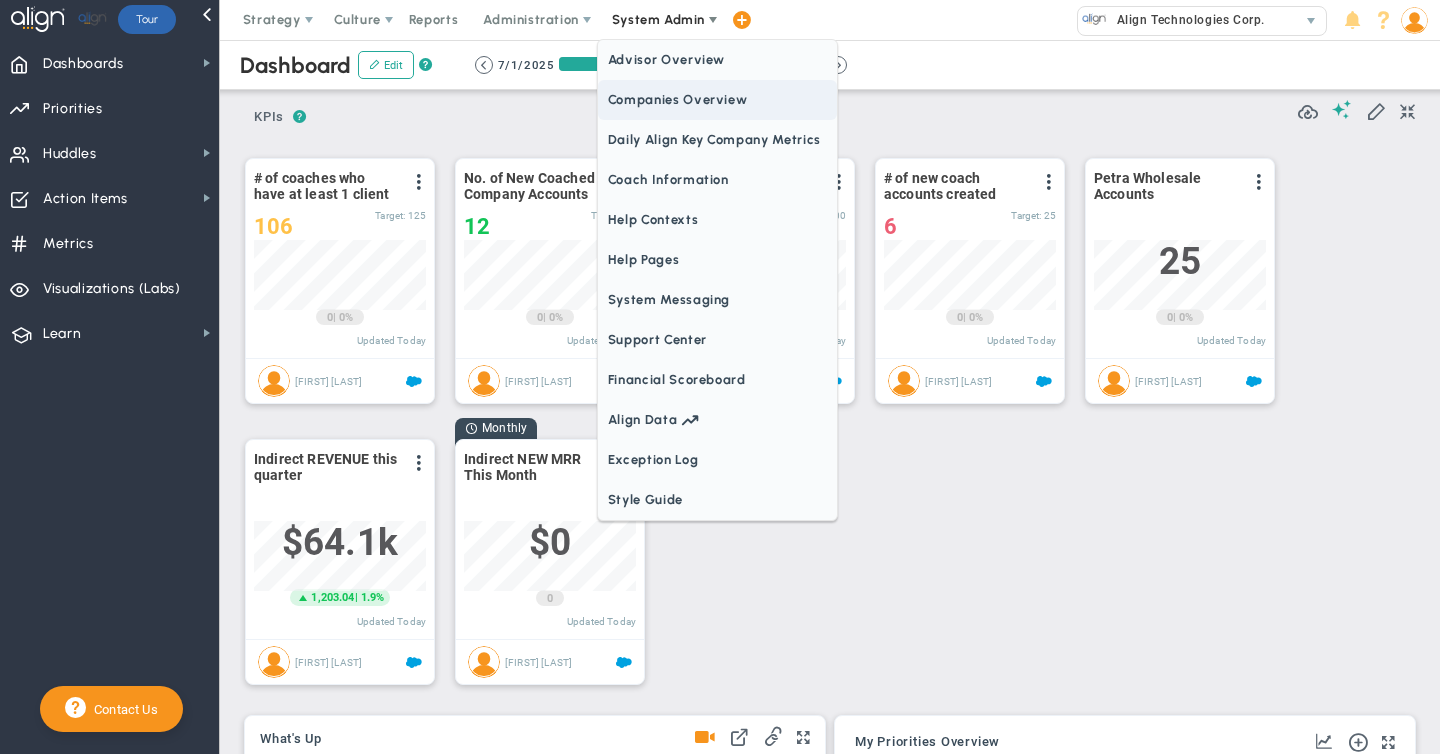 click on "Companies Overview" at bounding box center (717, 100) 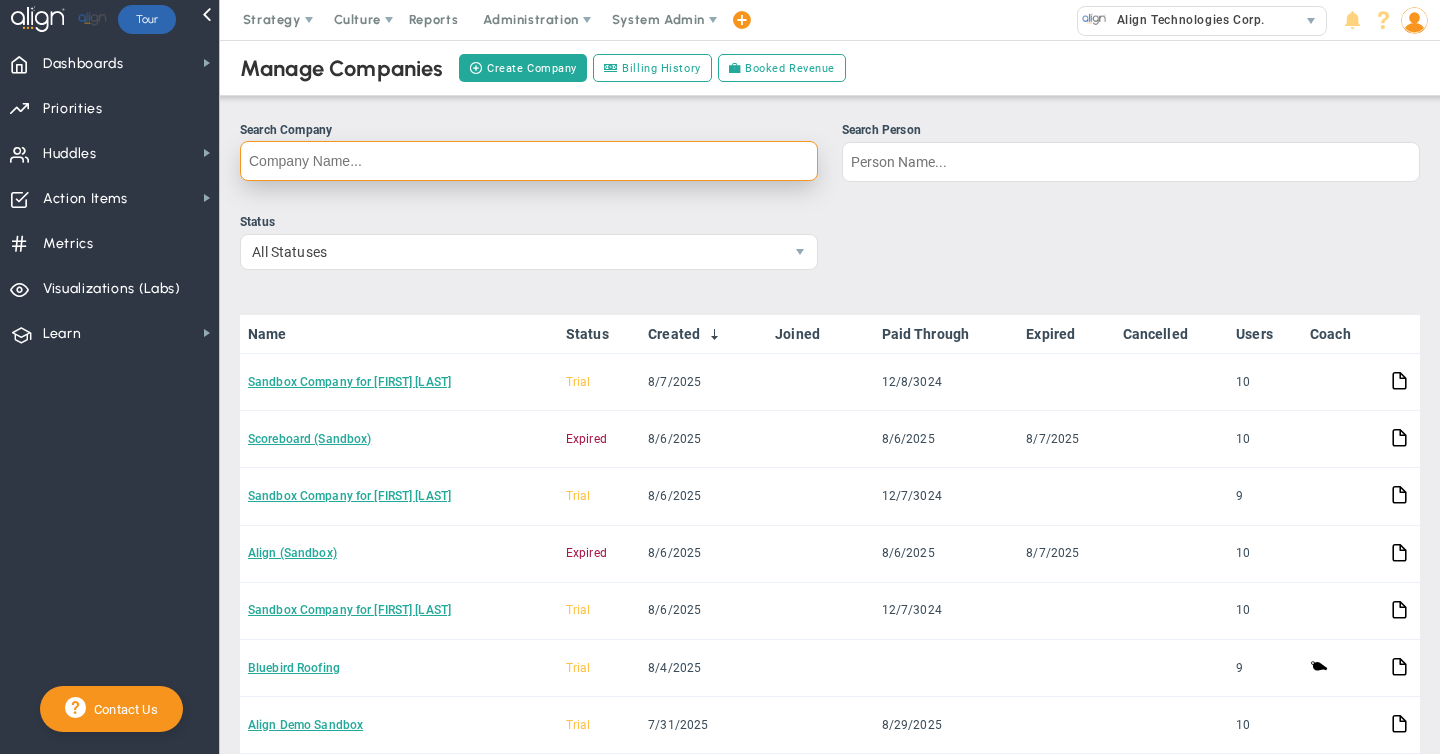 click on "Search Company" at bounding box center (529, 161) 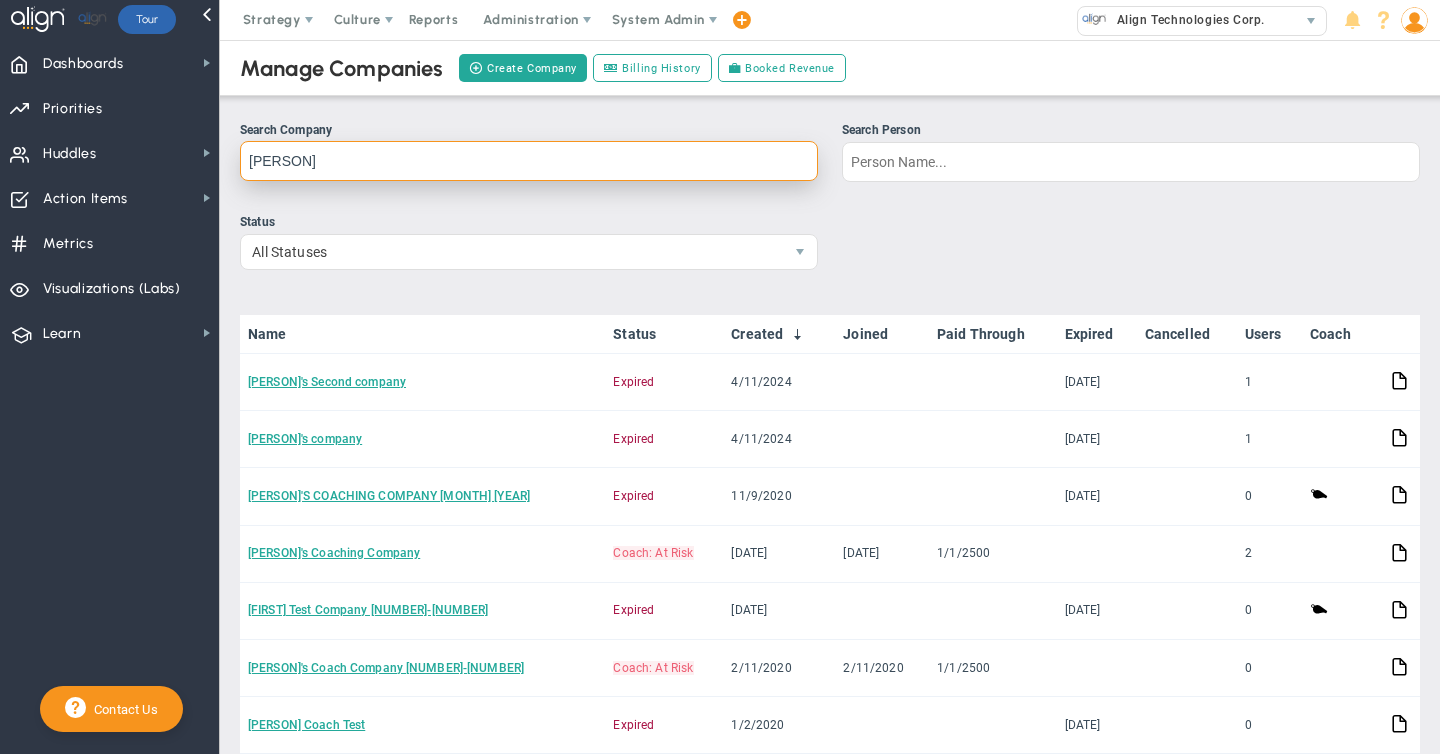 type on "e" 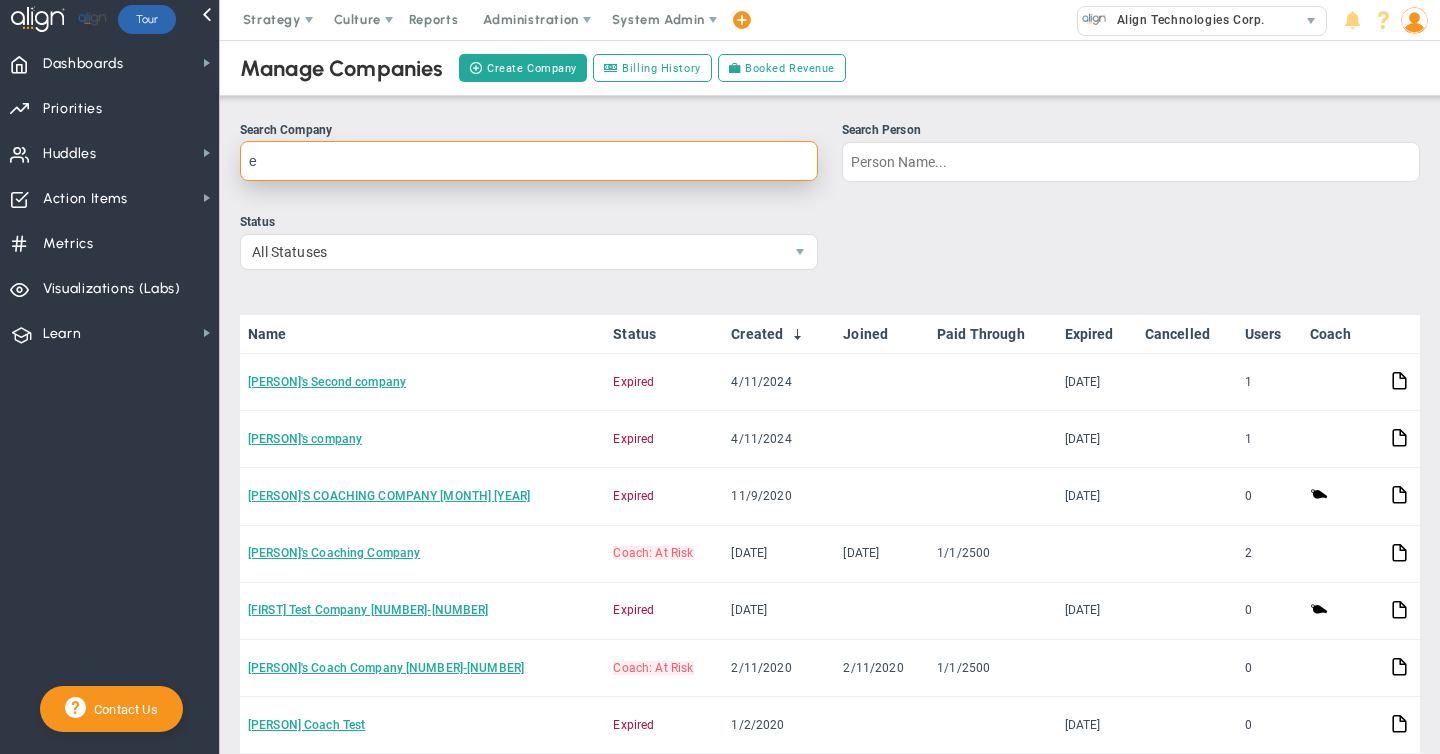 type 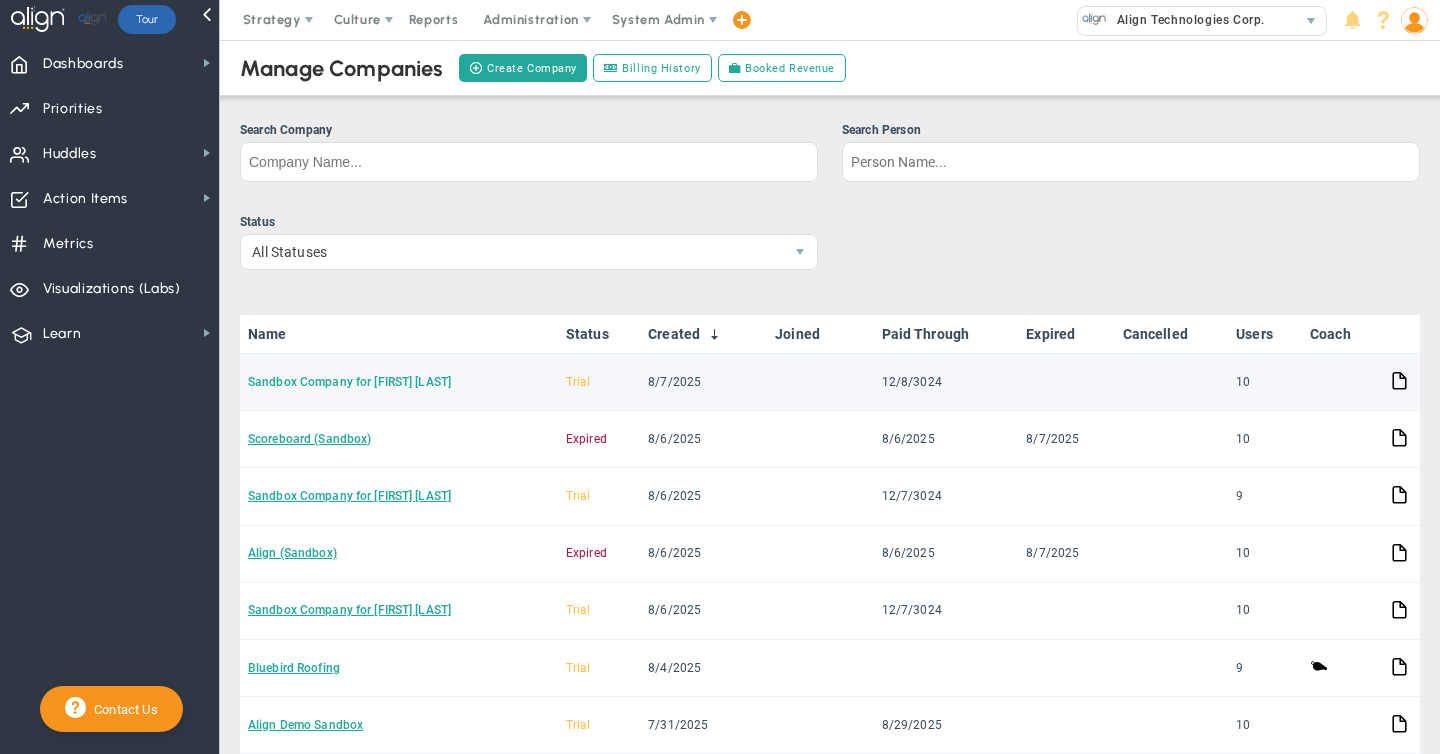 click on "Sandbox Company for [FIRST] [LAST]" 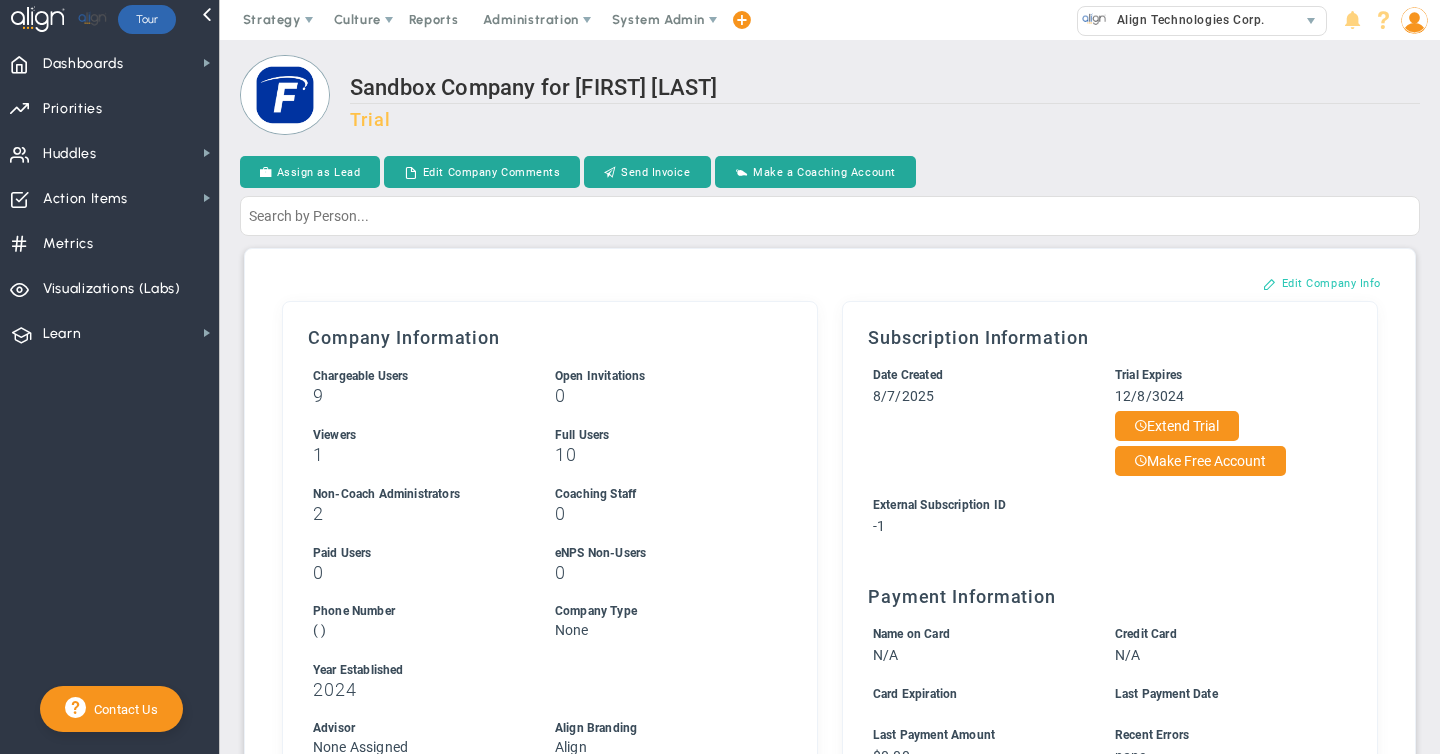 click on "Edit Company Info" at bounding box center (1322, 283) 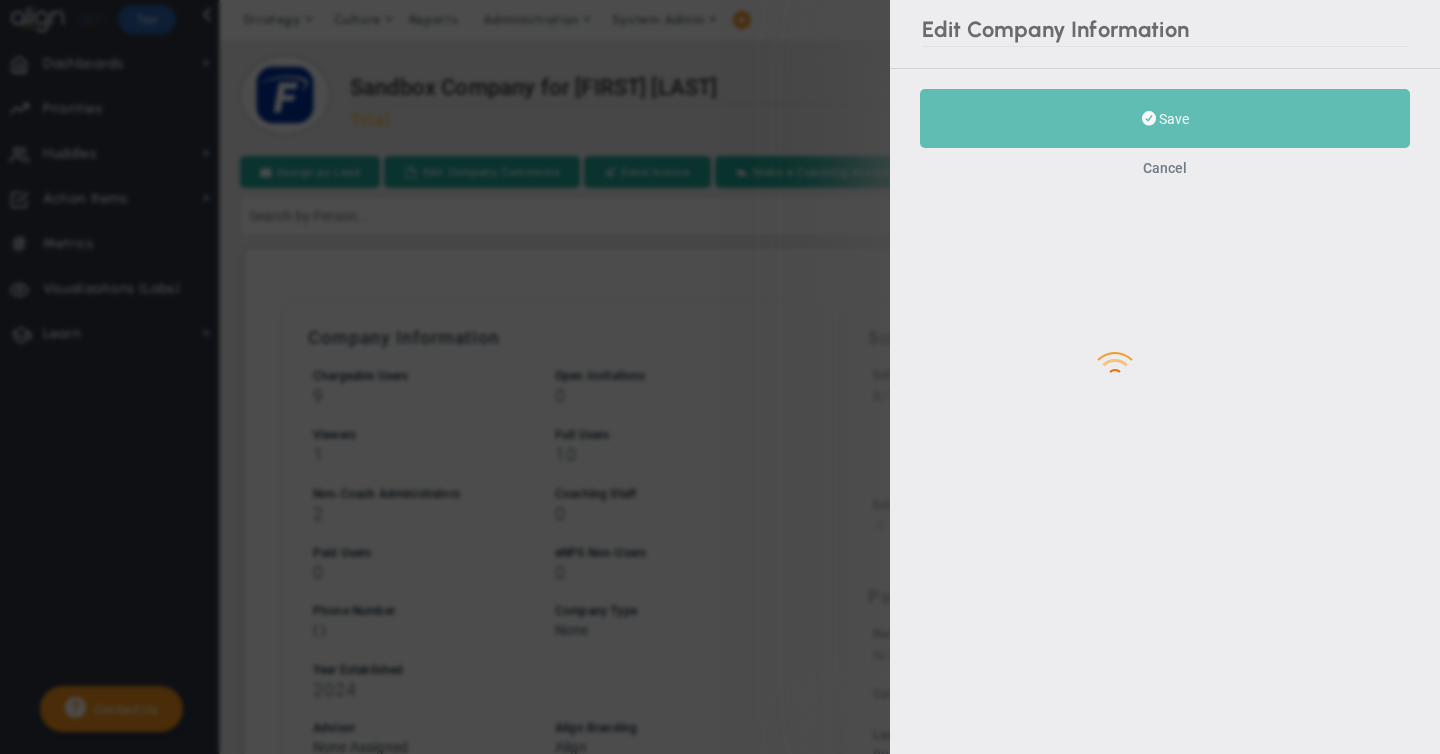 type on "2024" 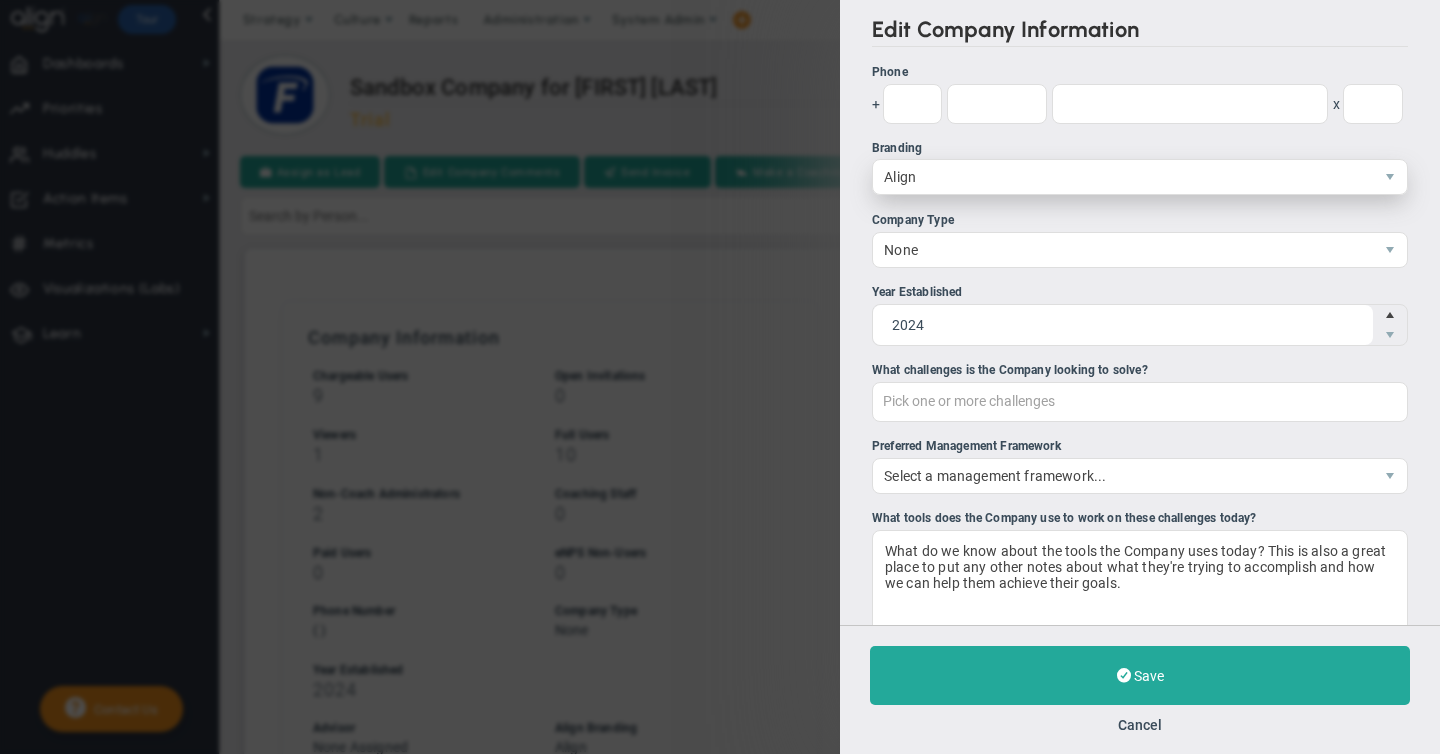 click on "Align" at bounding box center (1123, 177) 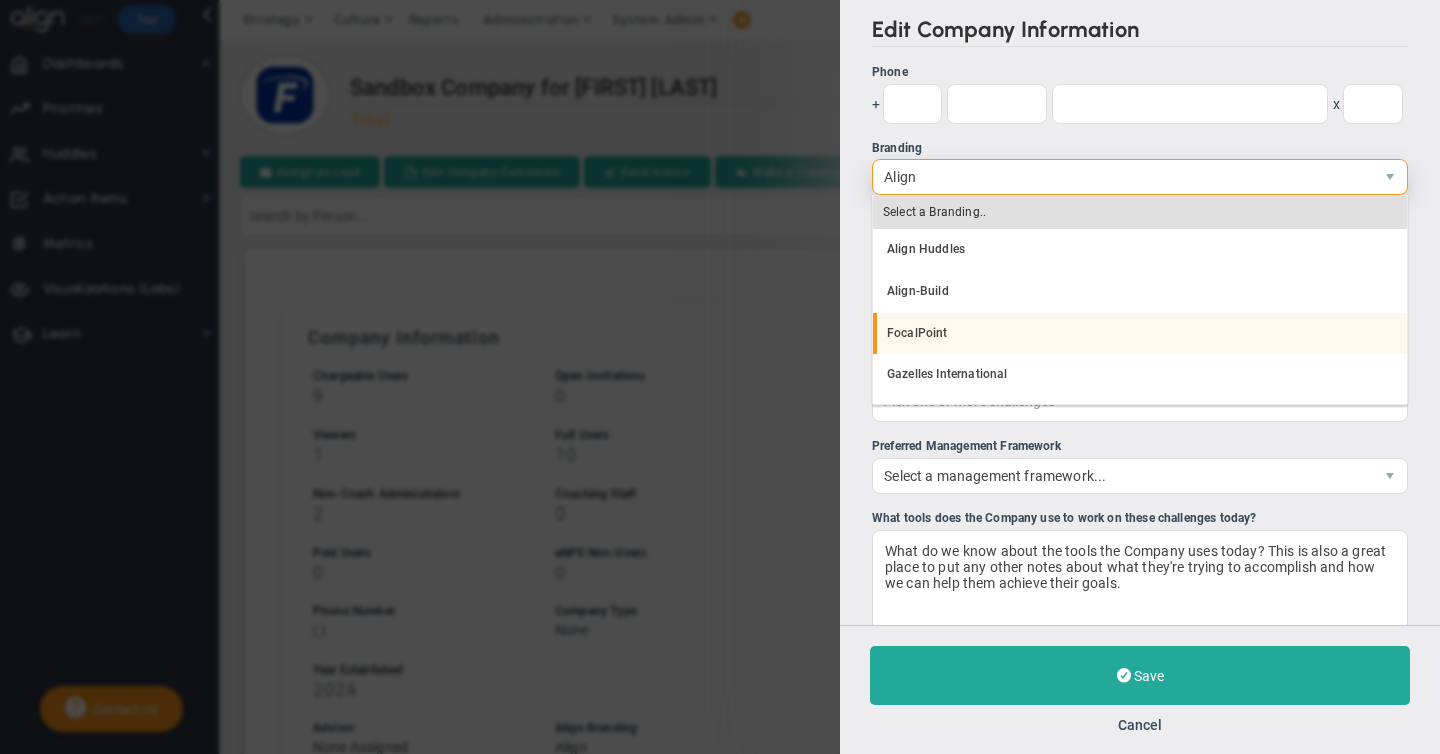 click on "FocalPoint" at bounding box center [1140, 334] 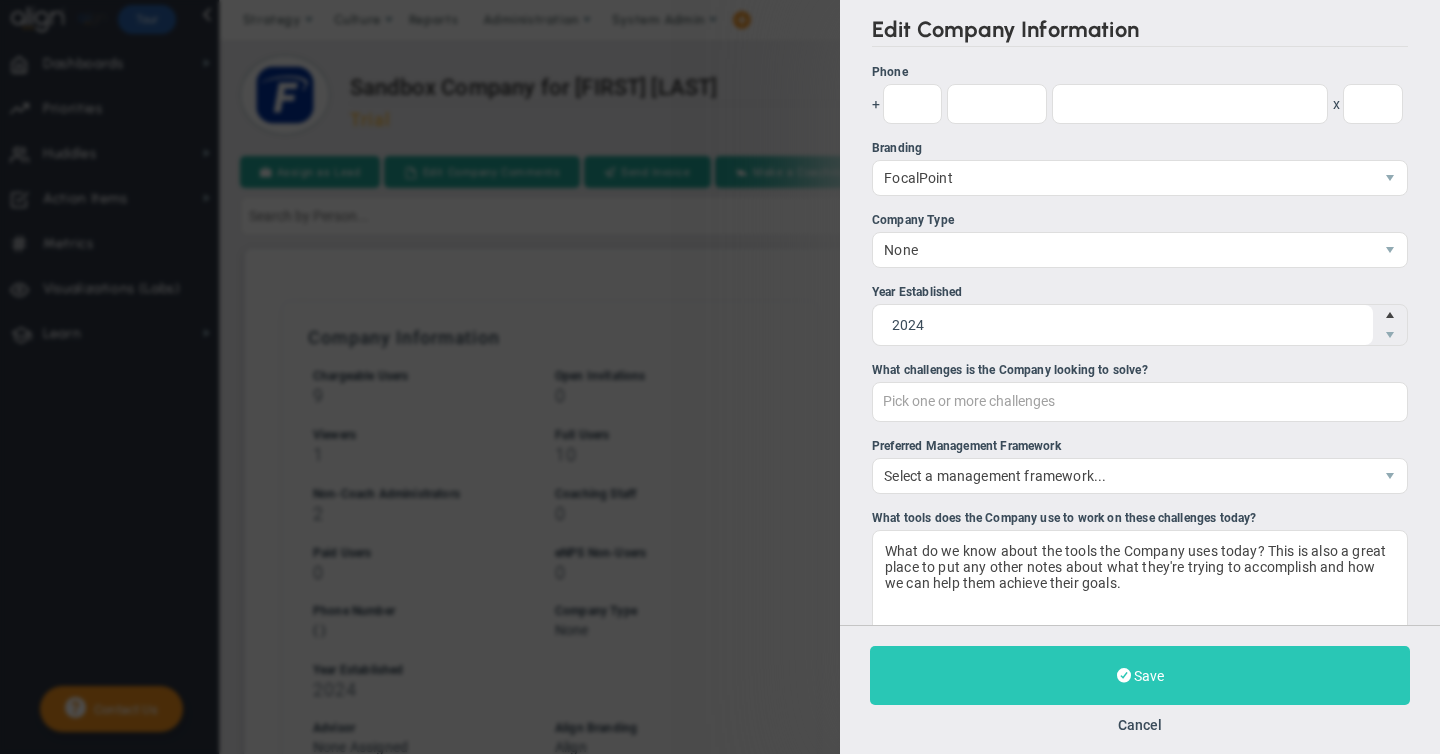click on "Save" at bounding box center [1140, 675] 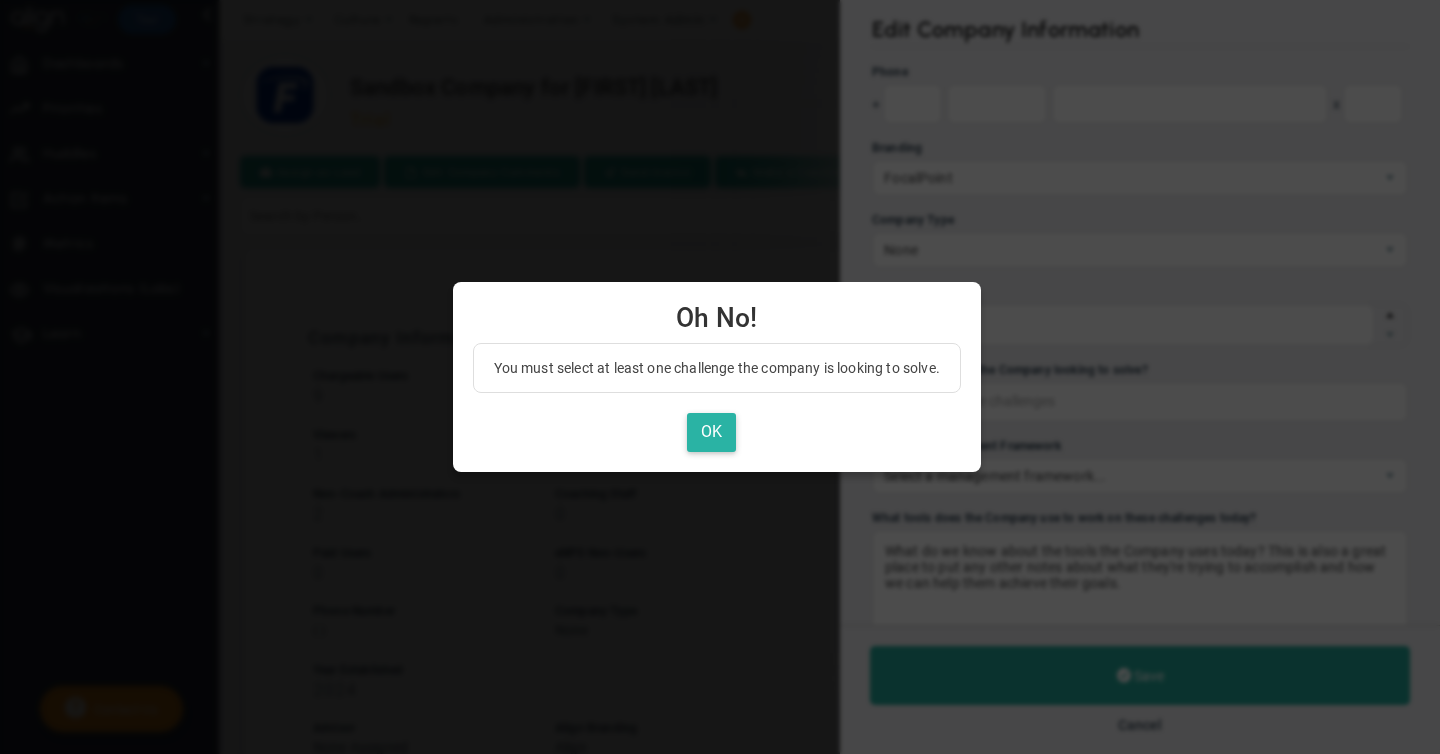 click on "OK" at bounding box center [711, 432] 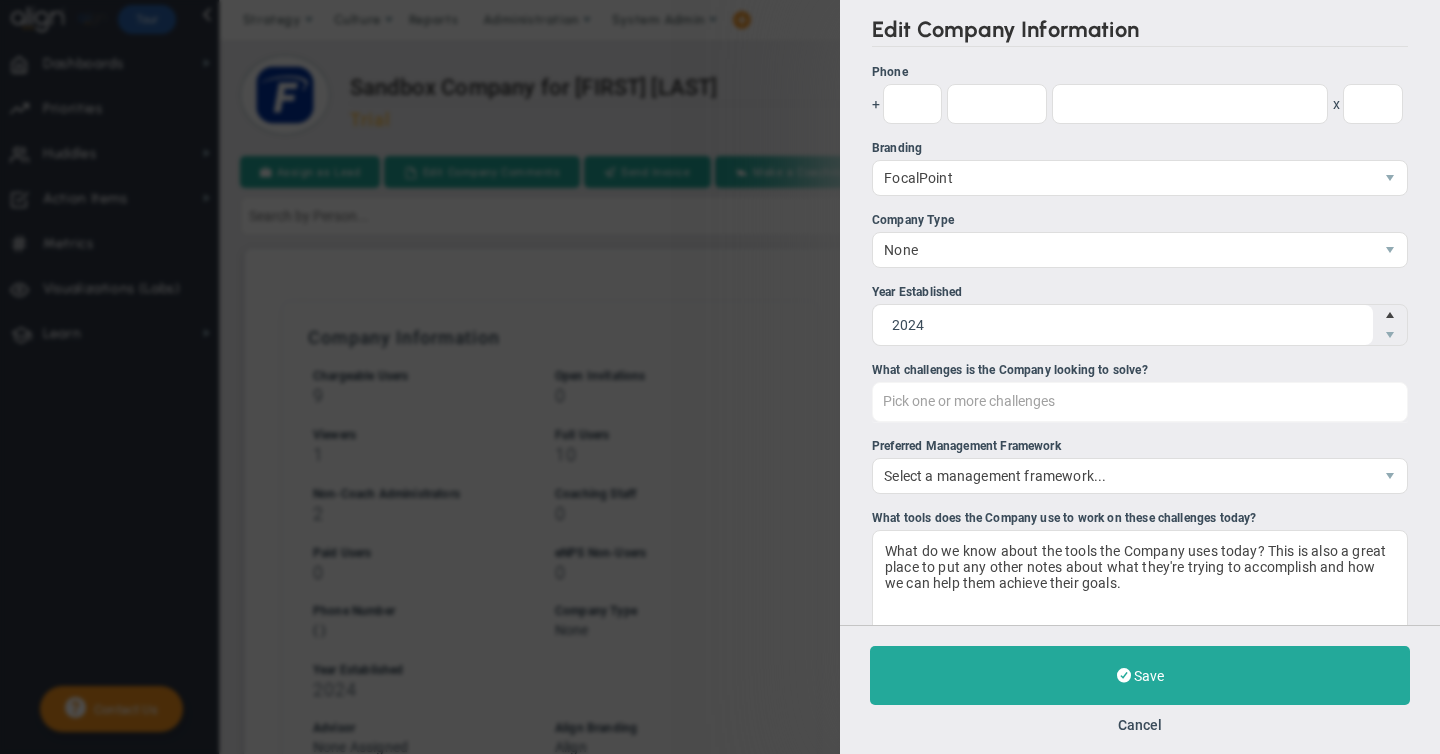 type 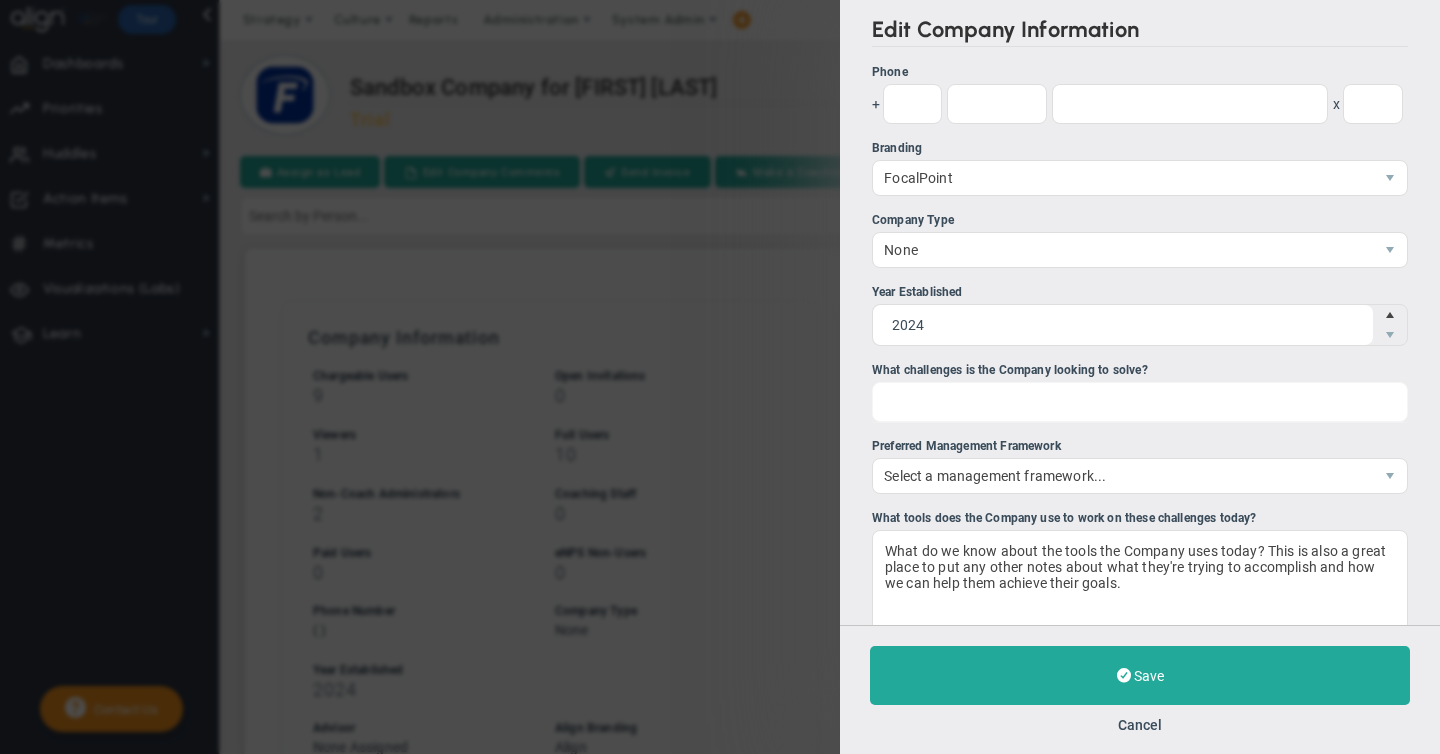 click on "Pick one or more challenges" at bounding box center (1140, 402) 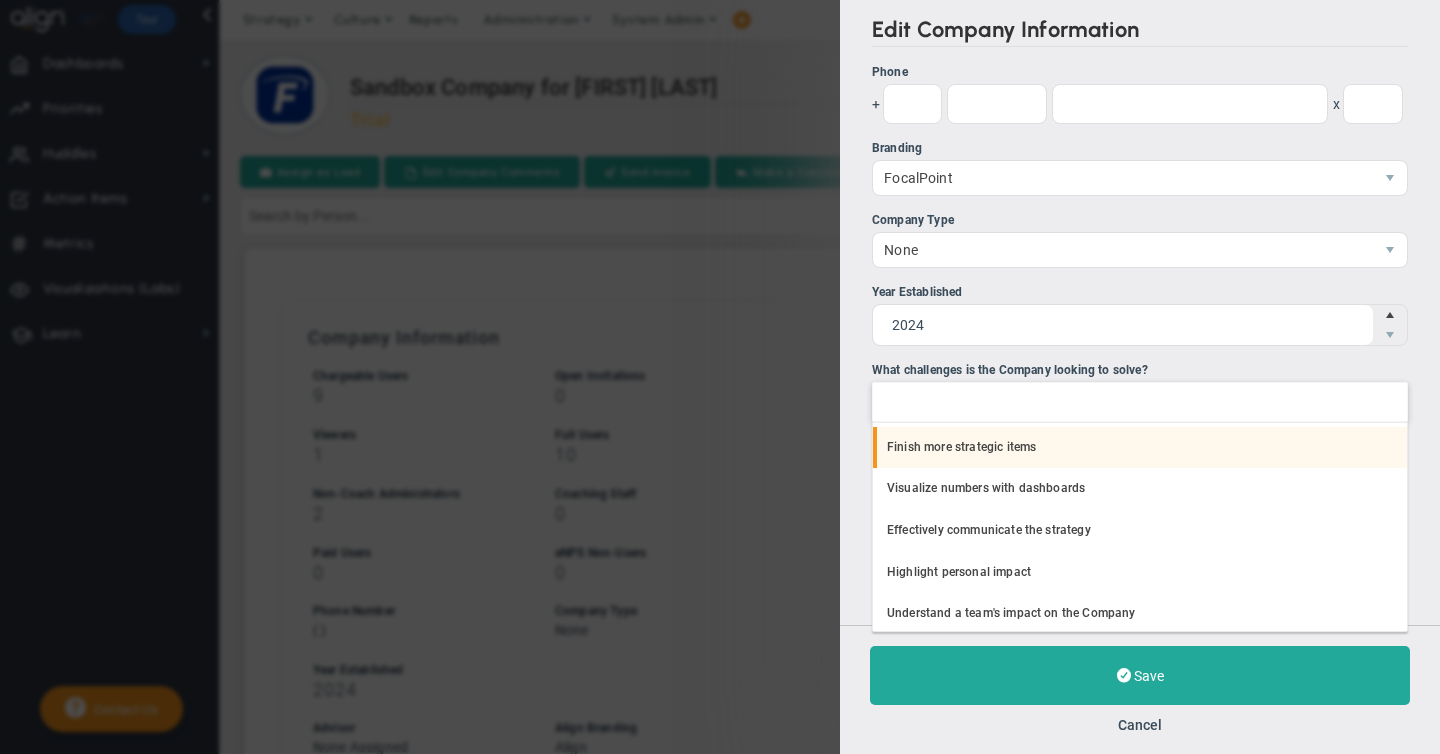 click on "Finish more strategic items" at bounding box center (1140, 448) 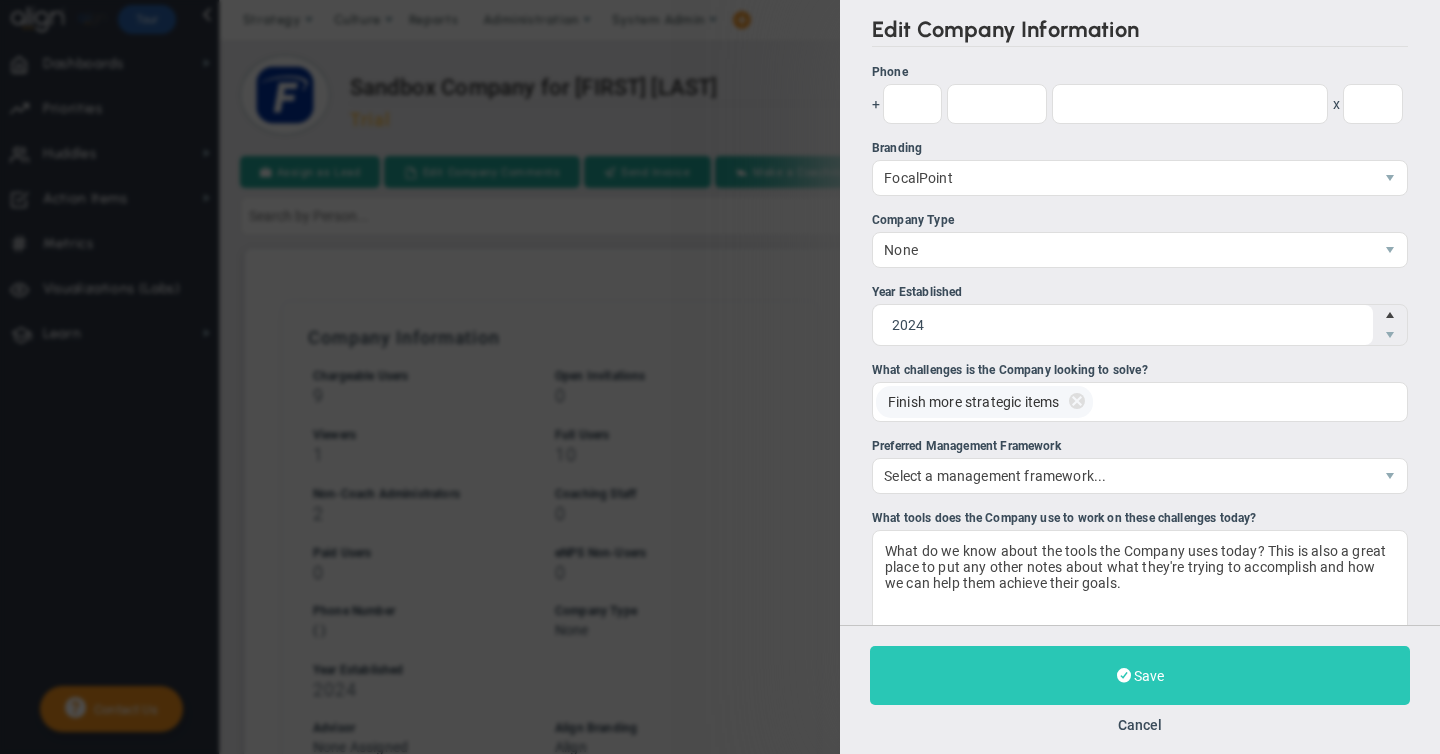 click on "Save" at bounding box center (1149, 676) 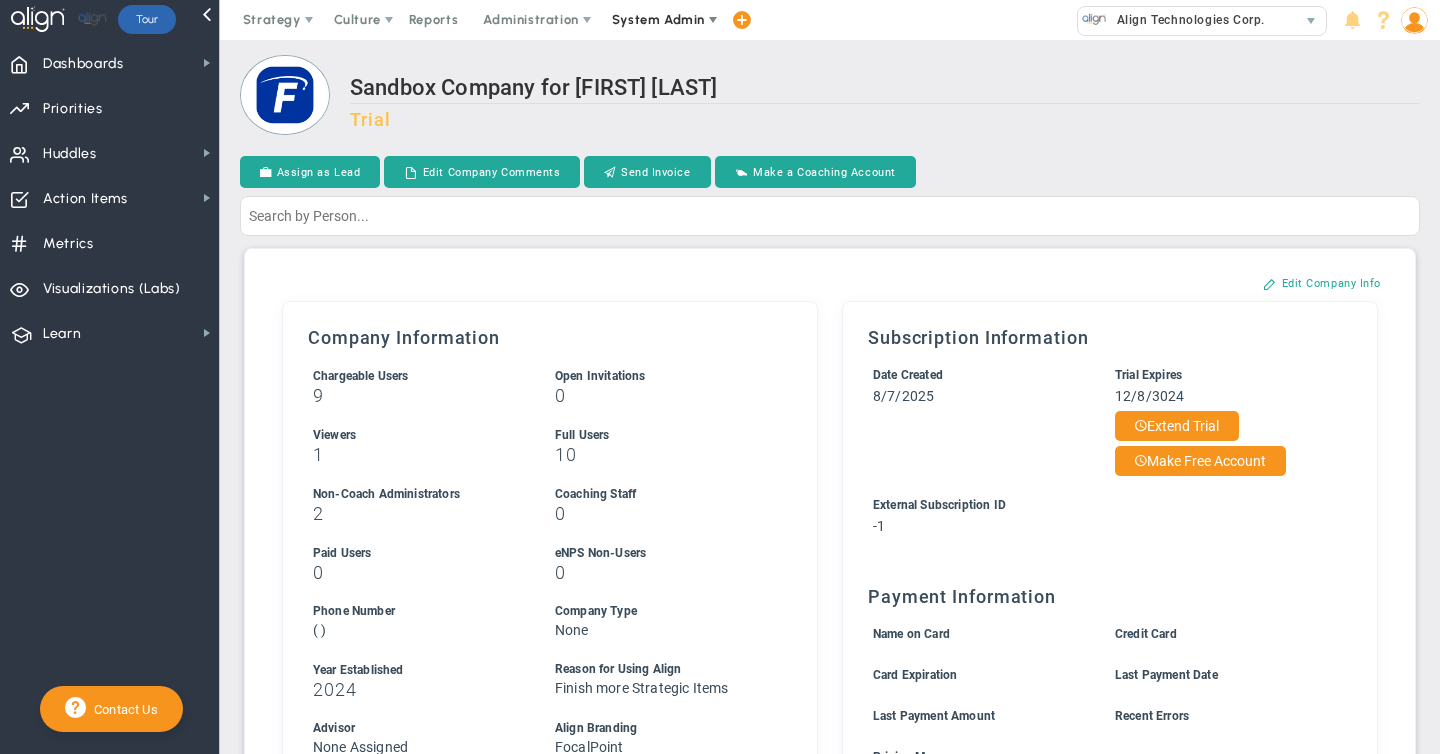 click on "System Admin" at bounding box center [658, 19] 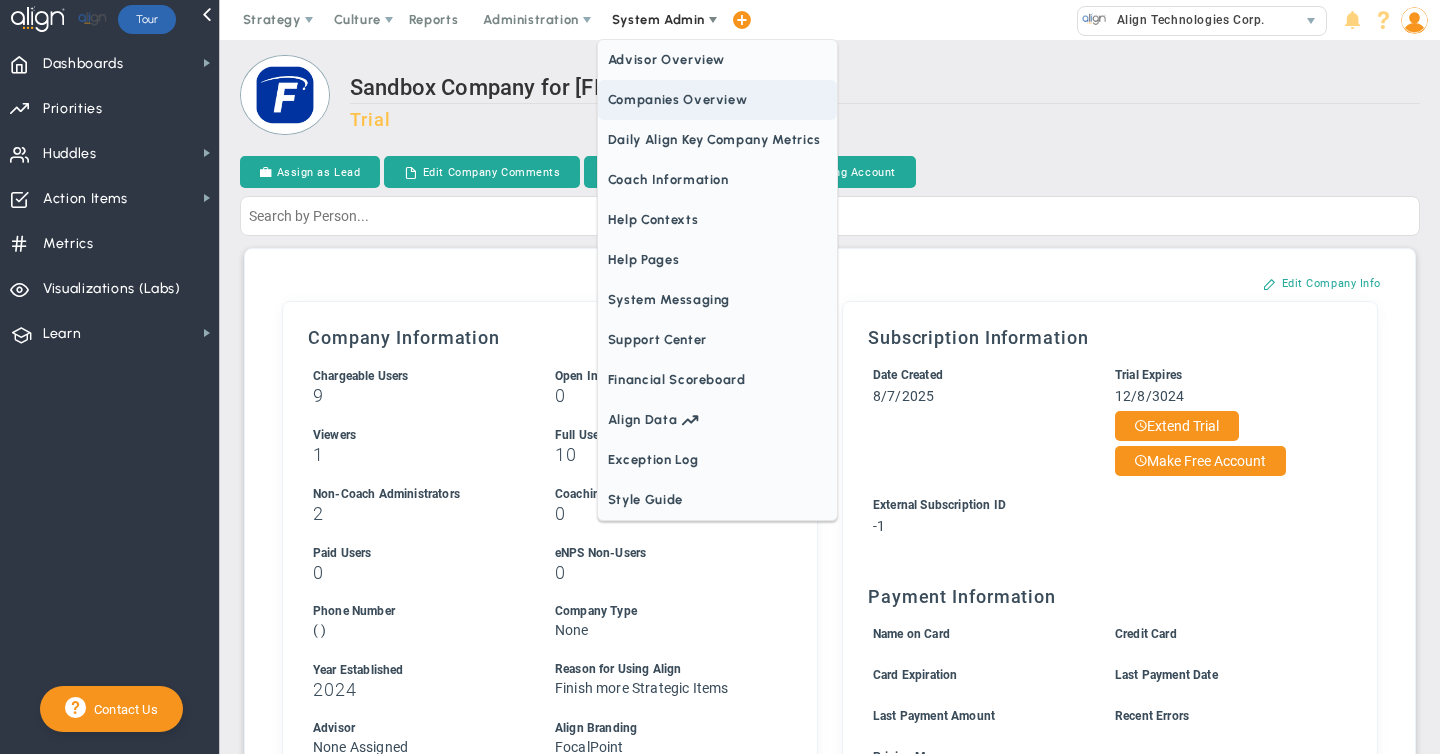 click on "Companies Overview" at bounding box center [717, 100] 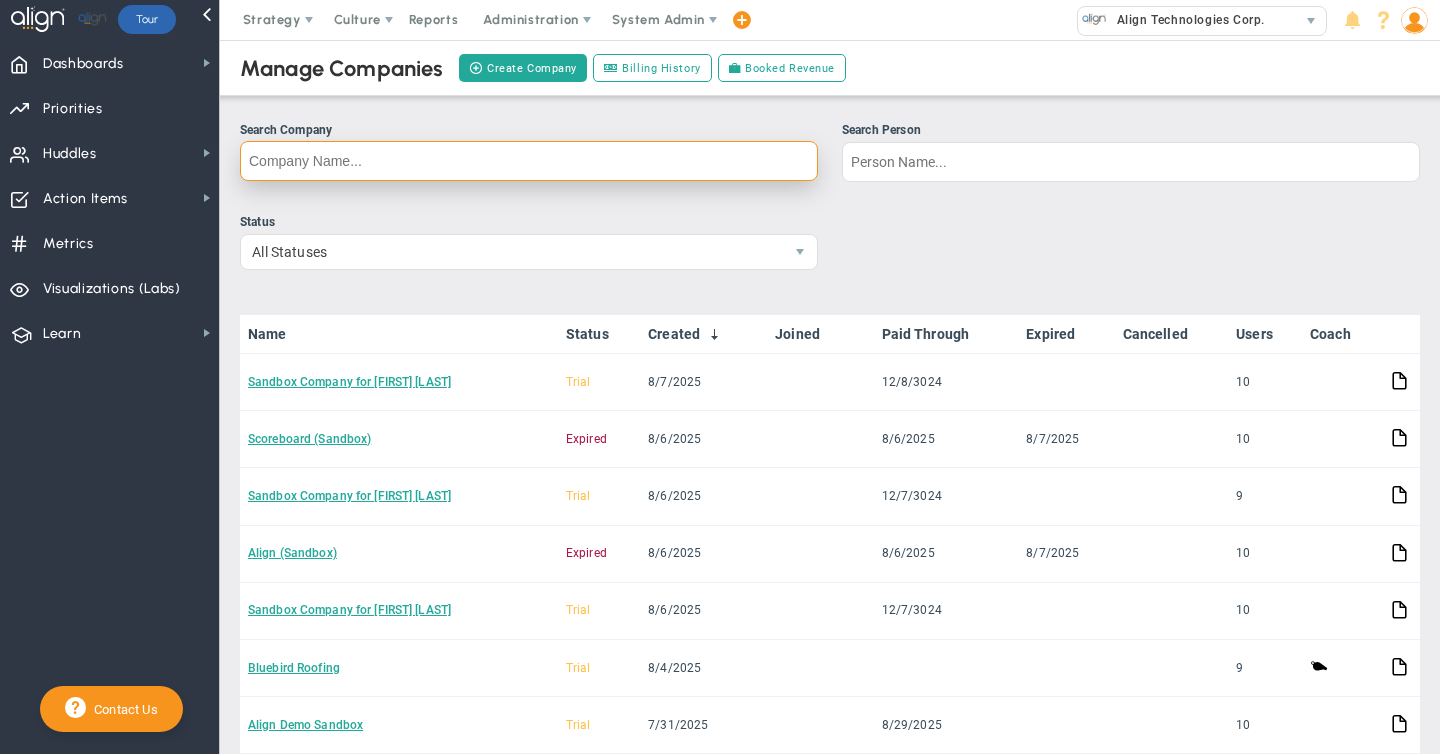 click on "Search Company" at bounding box center (529, 161) 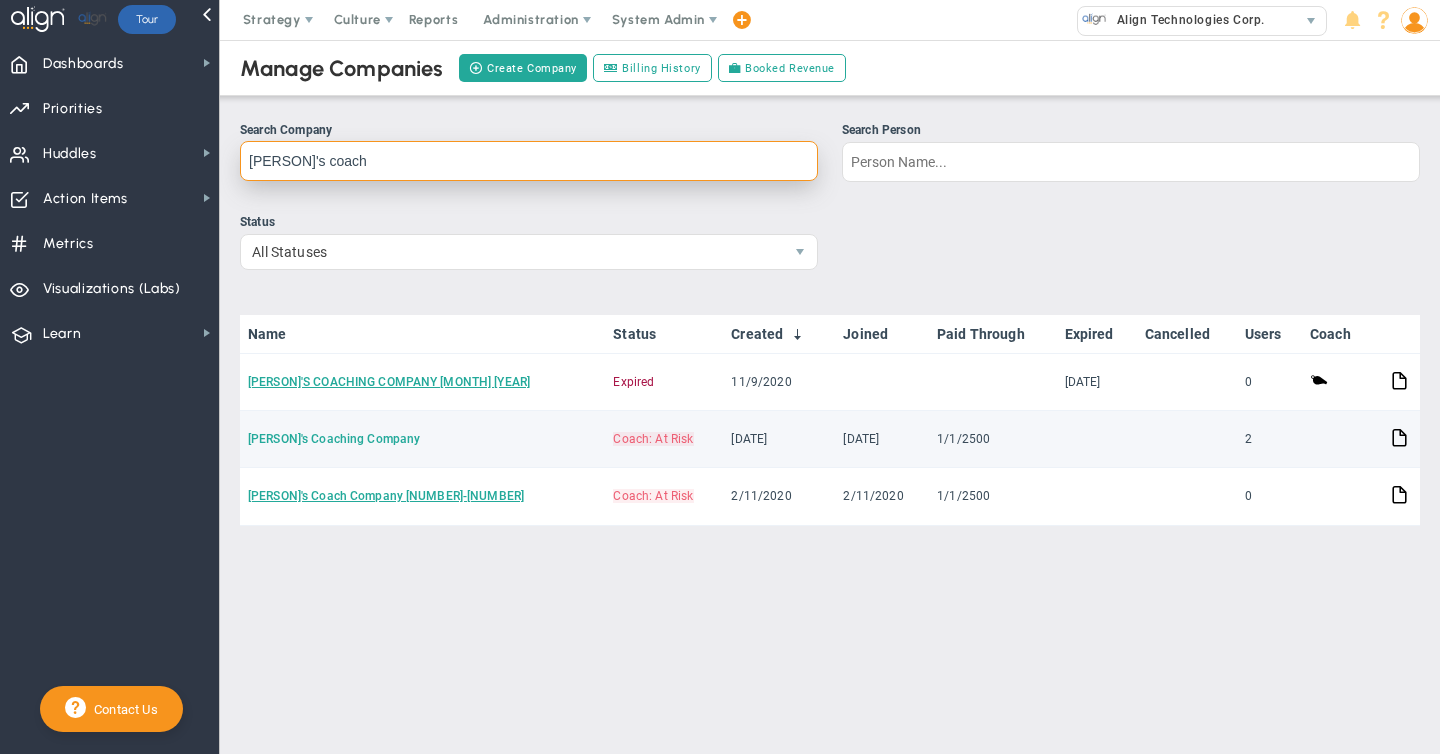 type on "[PERSON]'s coach" 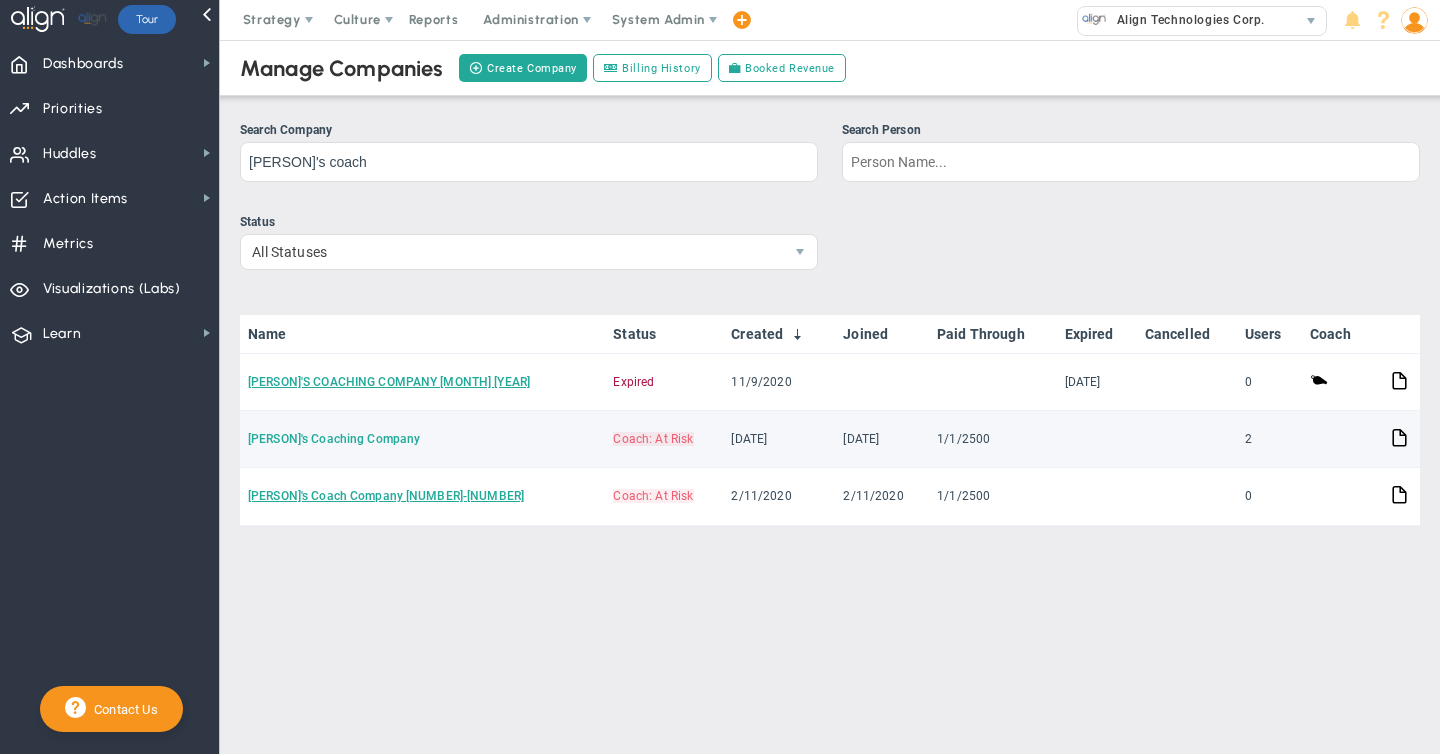 click on "[PERSON]'s Coaching Company" 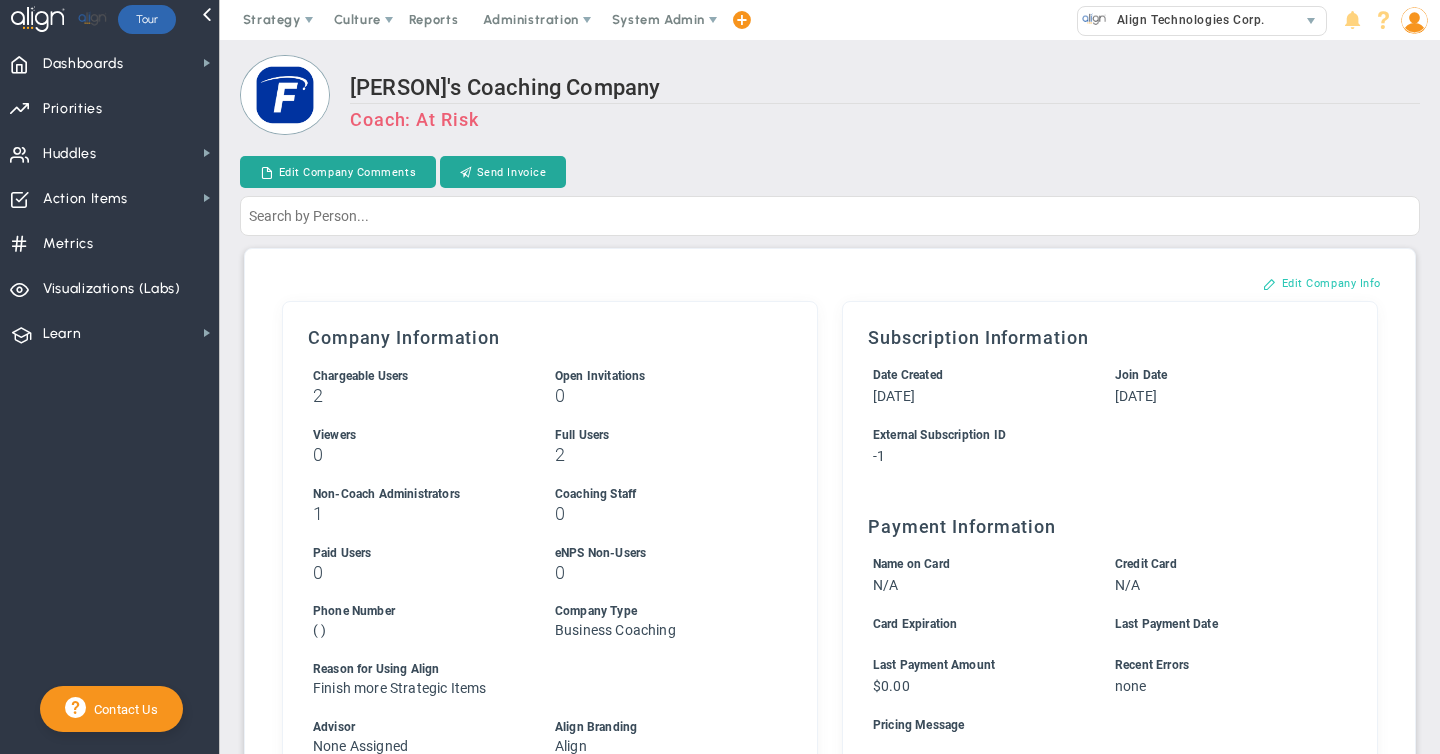 click on "Edit Company Info" at bounding box center [1322, 283] 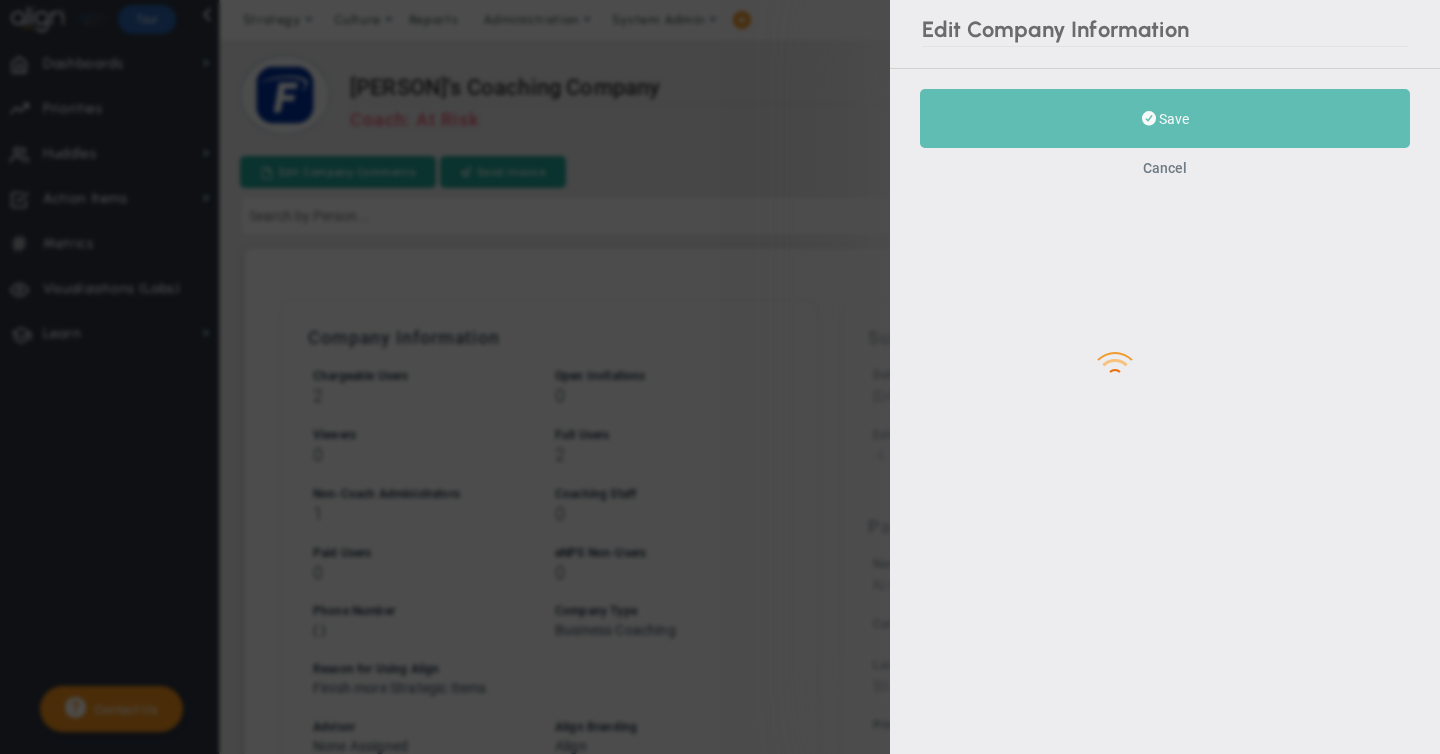 type 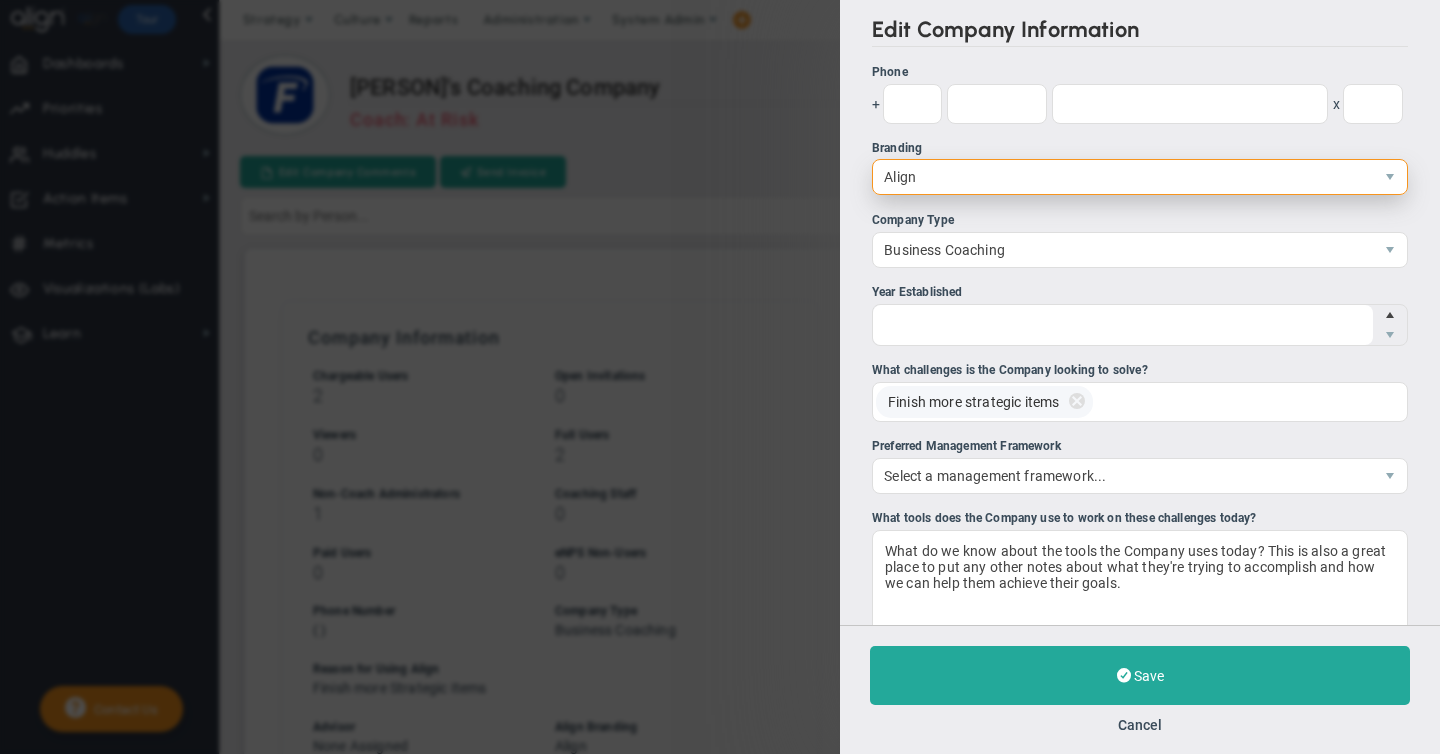 click on "Align" at bounding box center (1123, 177) 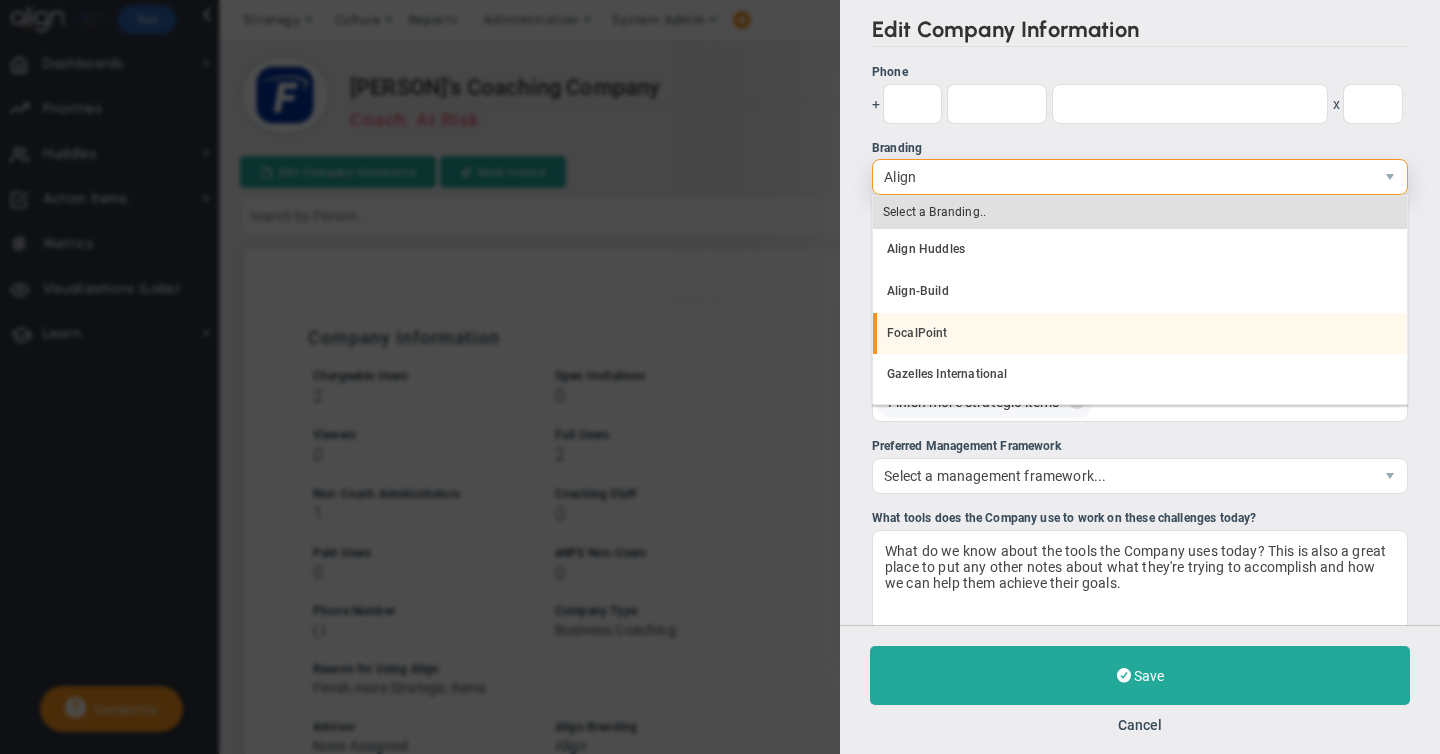 click on "FocalPoint" at bounding box center [1140, 334] 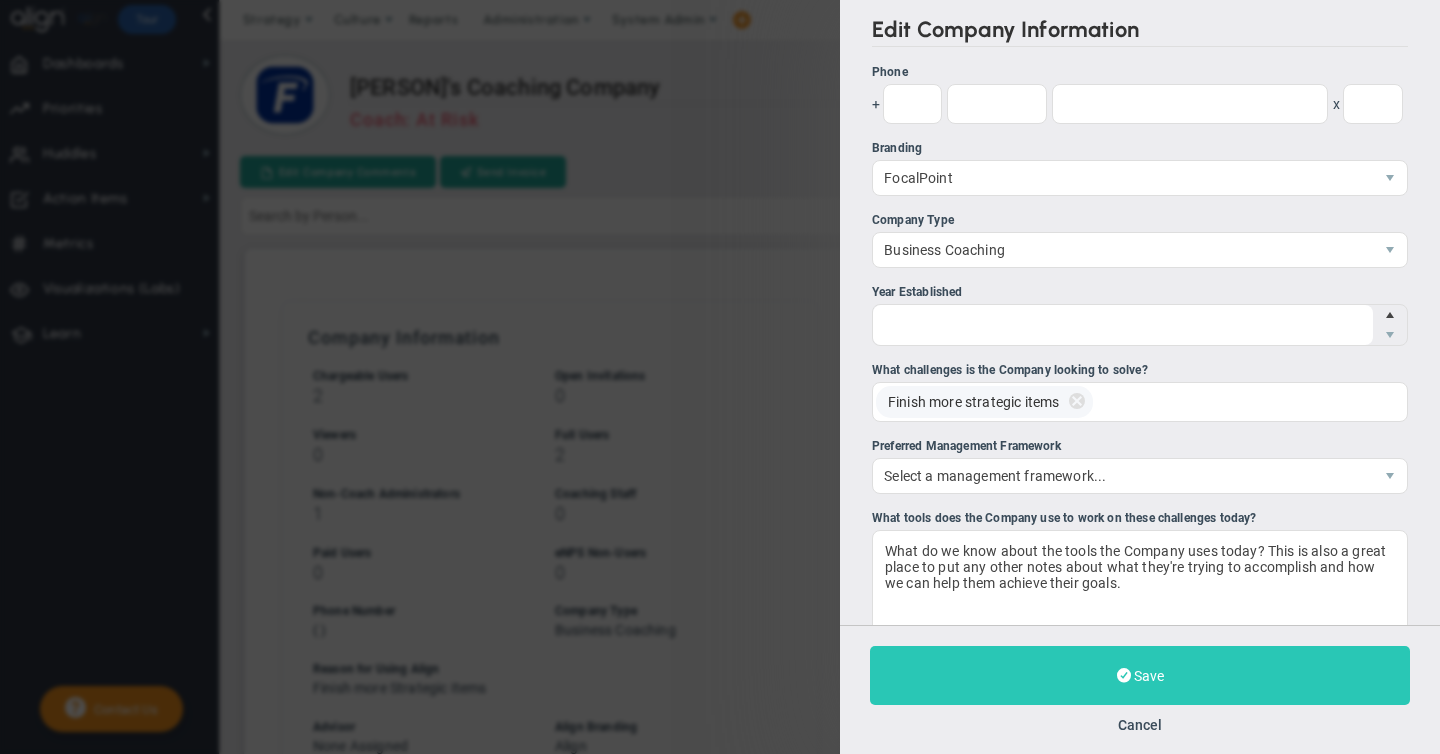 click on "Save" at bounding box center (1149, 676) 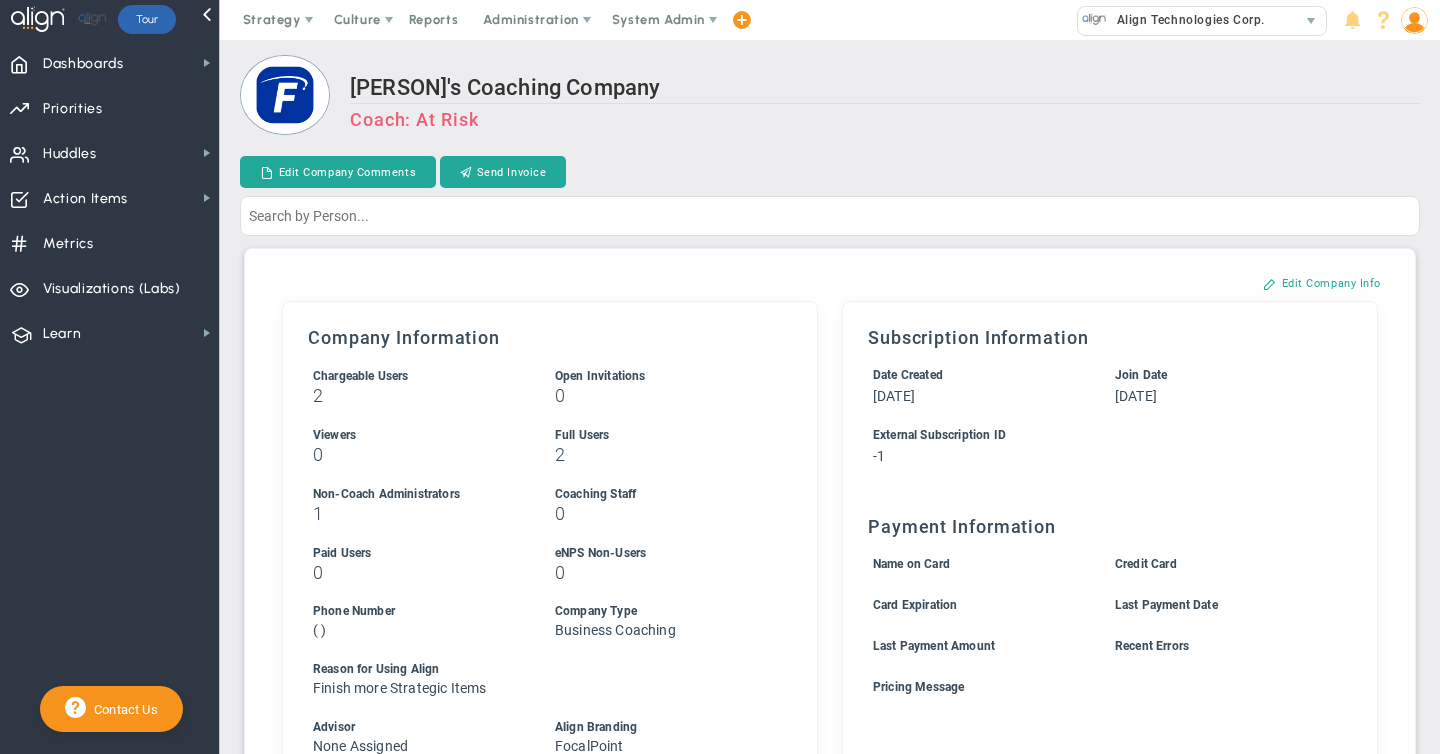 click at bounding box center [1414, 20] 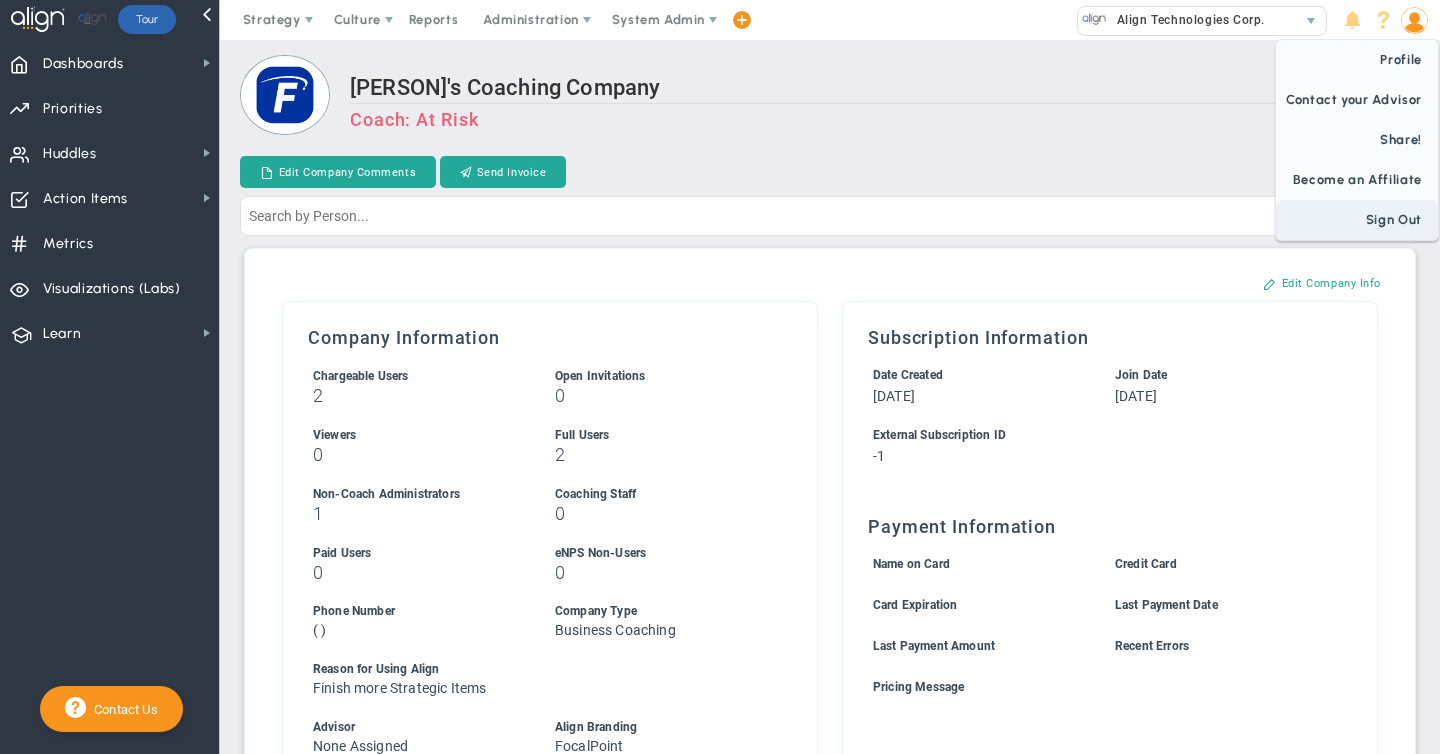 click on "Sign Out" at bounding box center (1357, 220) 